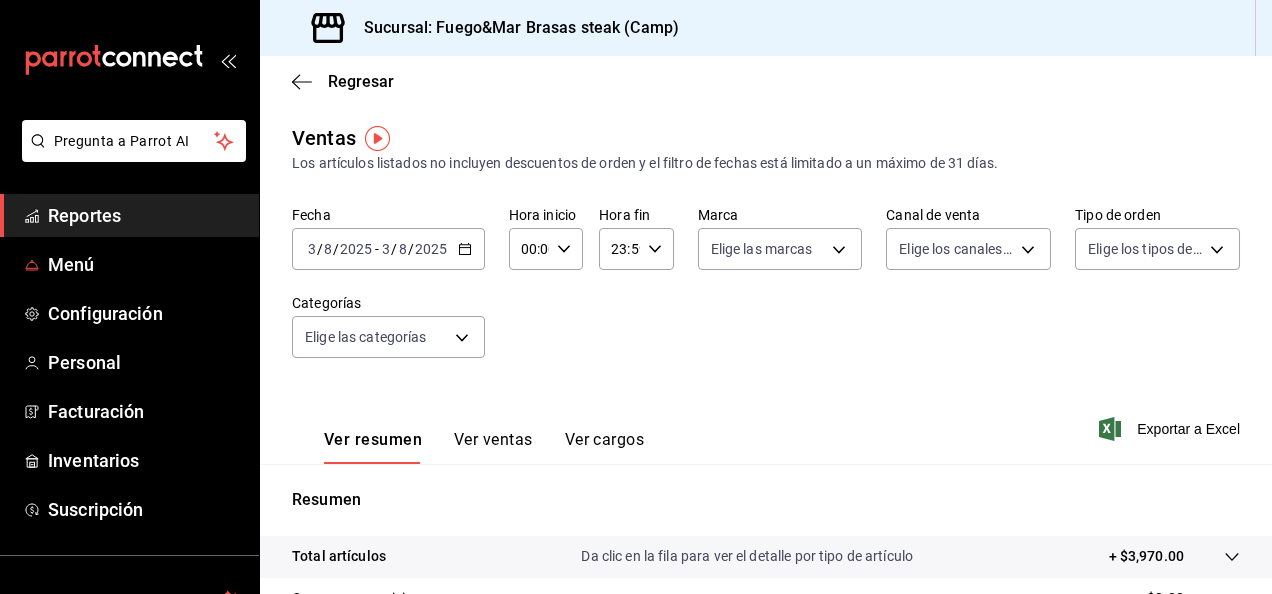 scroll, scrollTop: 0, scrollLeft: 0, axis: both 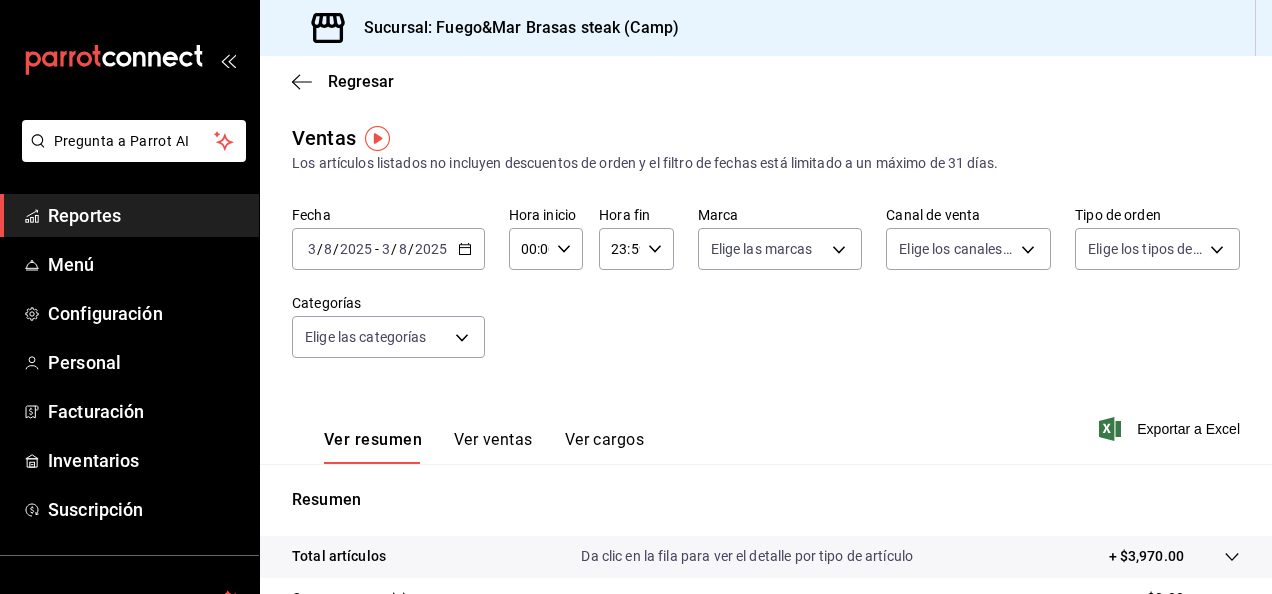 click on "Reportes" at bounding box center [145, 215] 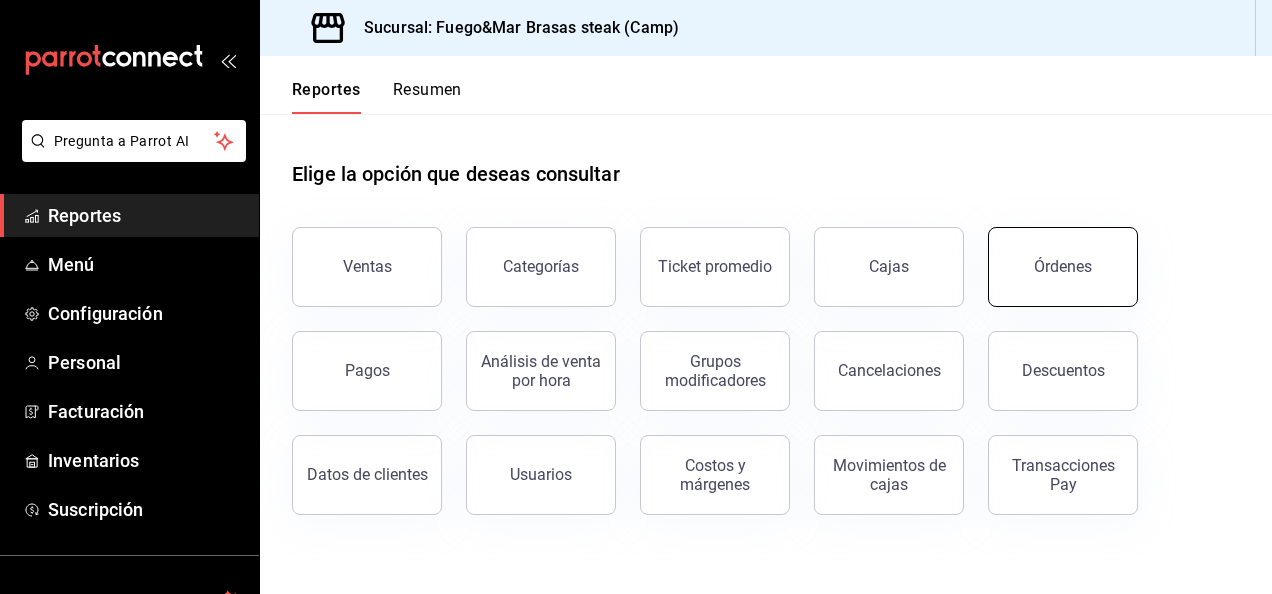 click on "Órdenes" at bounding box center (1063, 267) 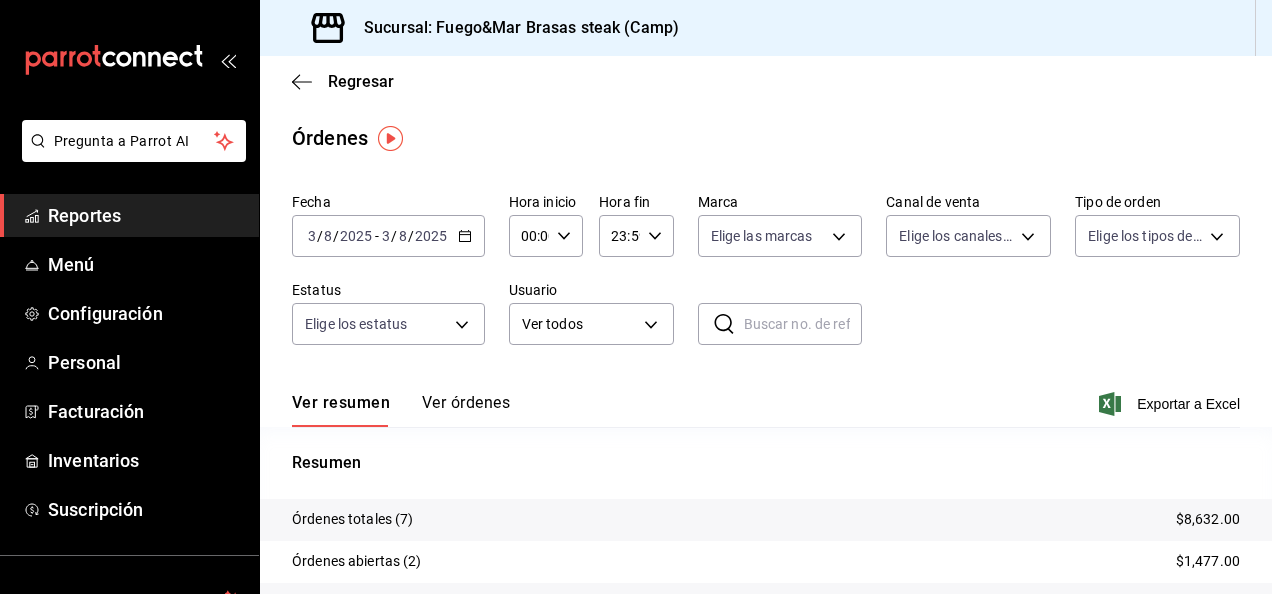 click on "2025-08-03 3 / 8 / 2025 - 2025-08-03 3 / 8 / 2025" at bounding box center (388, 236) 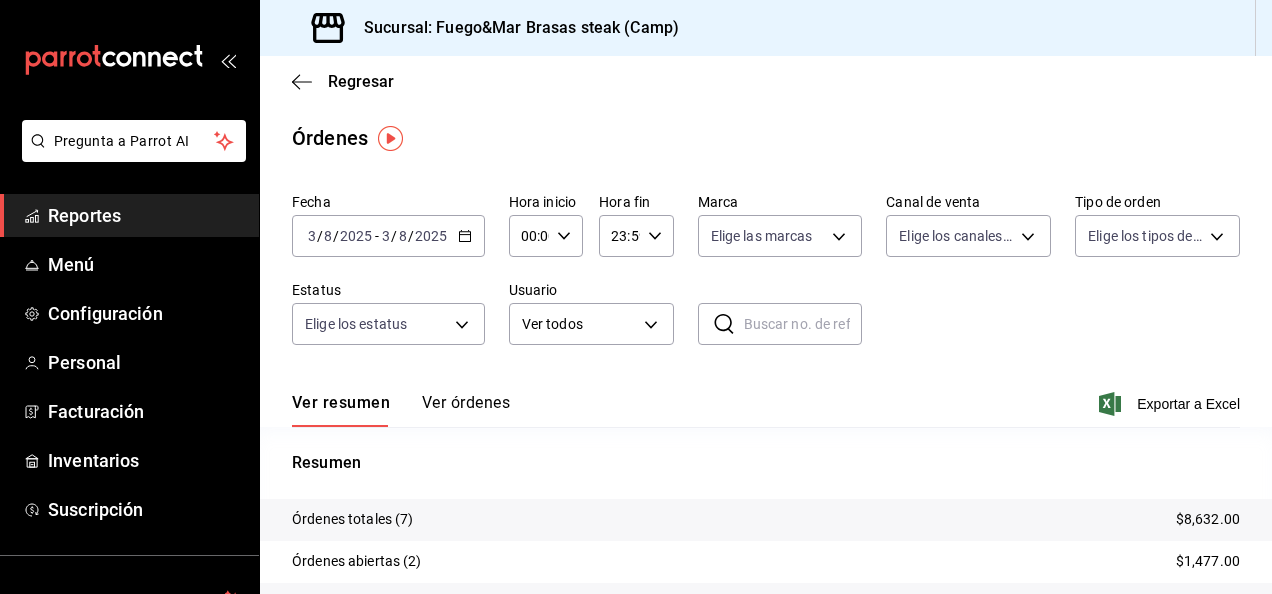 click 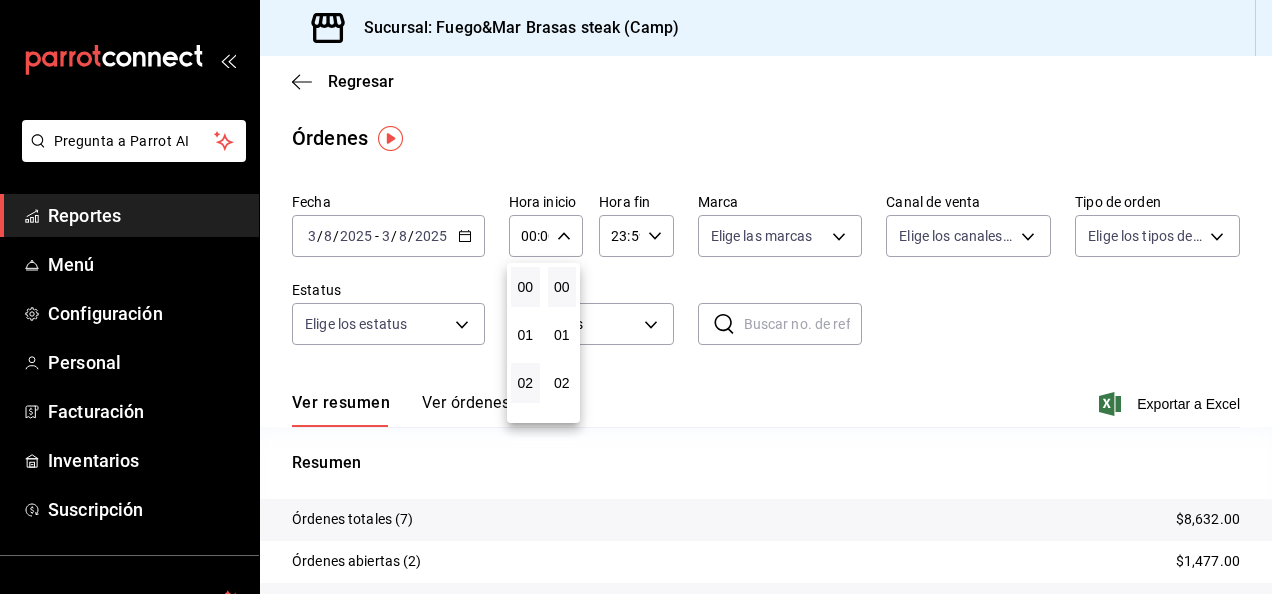 click on "02" at bounding box center (525, 383) 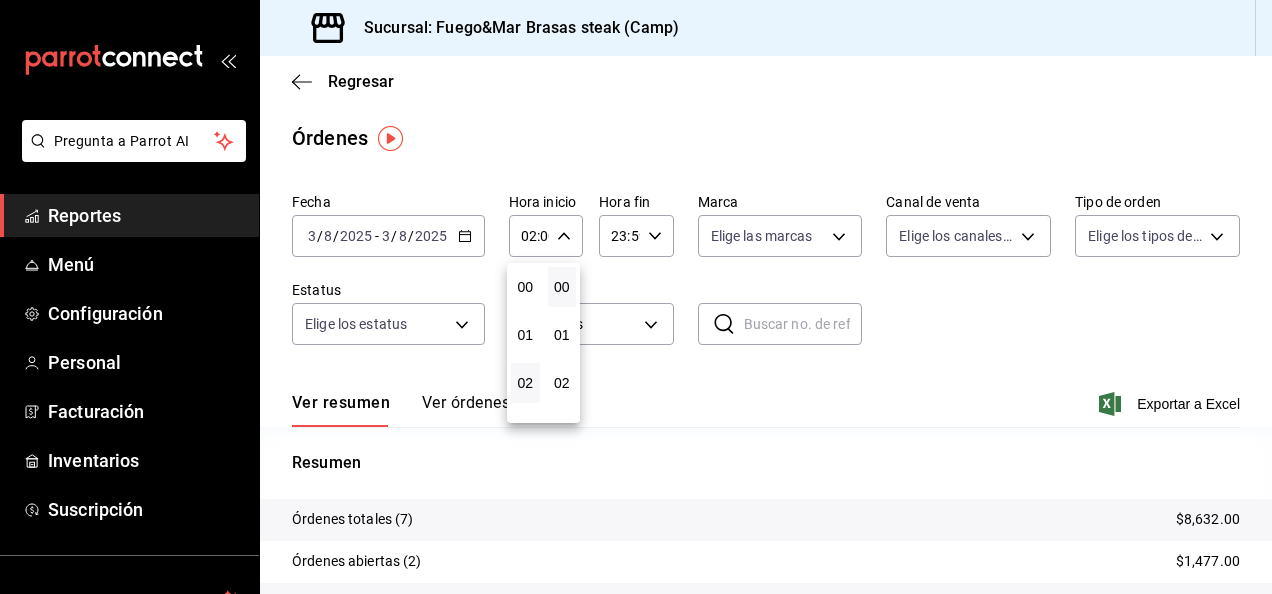 type 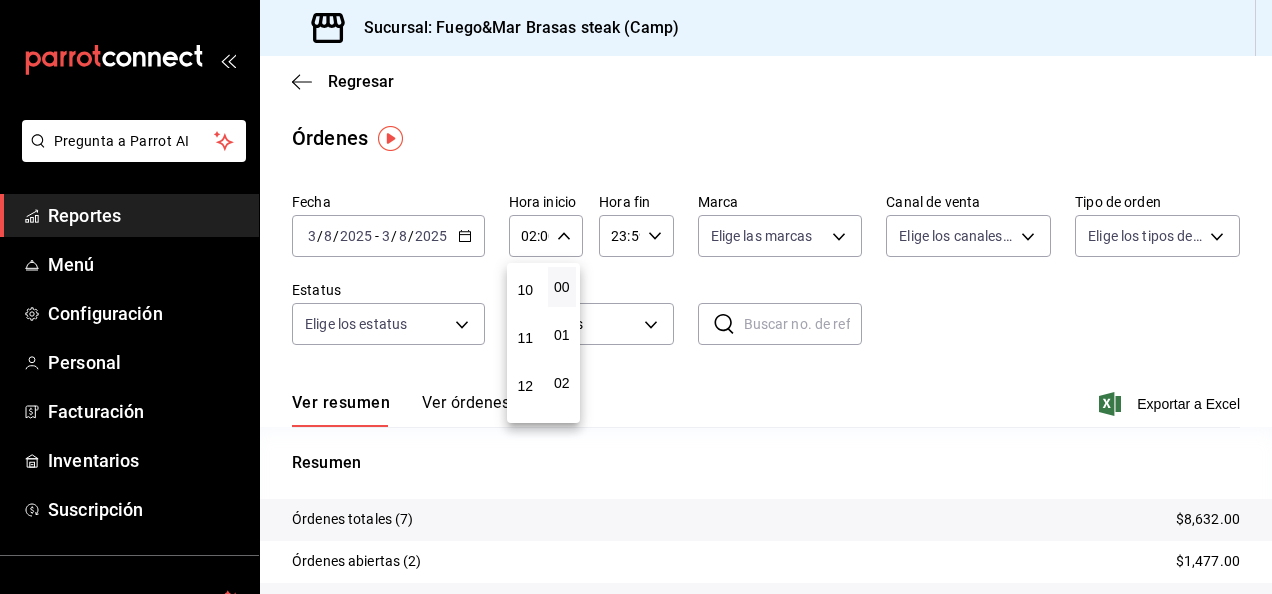 scroll, scrollTop: 480, scrollLeft: 0, axis: vertical 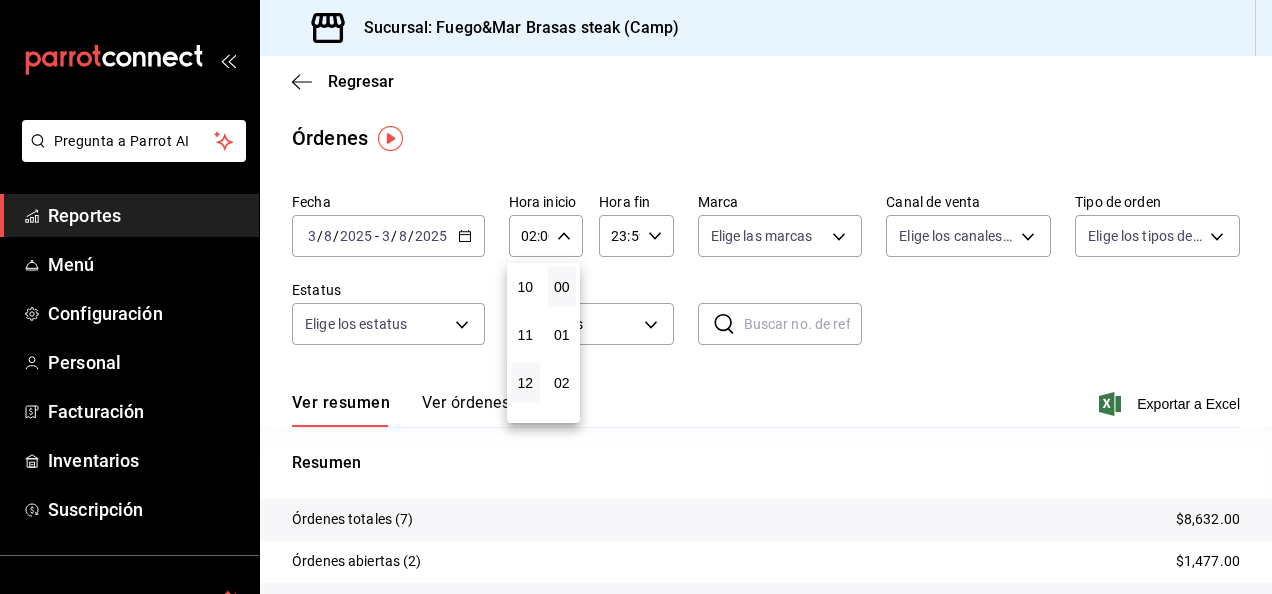 click on "12" at bounding box center [525, 383] 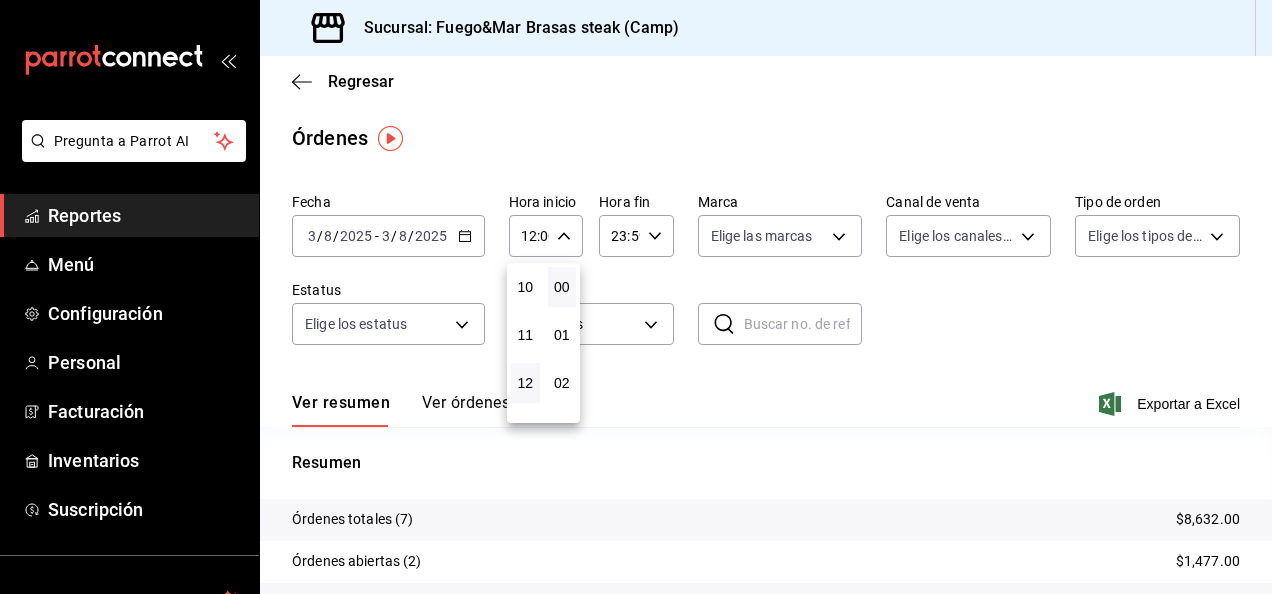 click at bounding box center (636, 297) 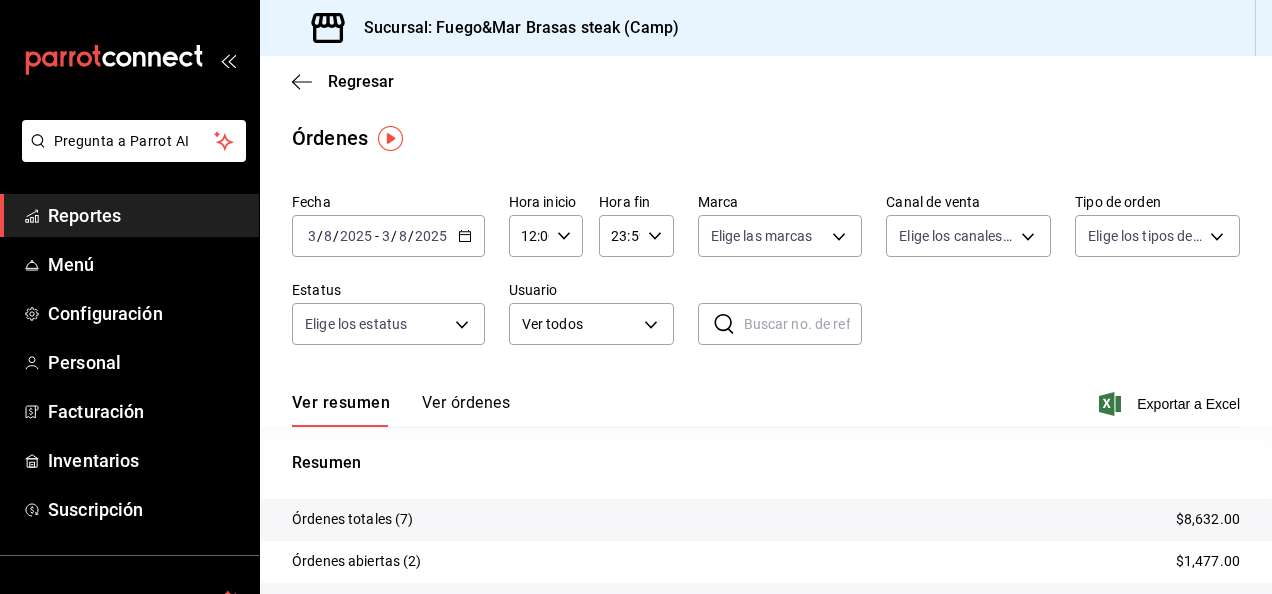 click on "Ver órdenes" at bounding box center [466, 410] 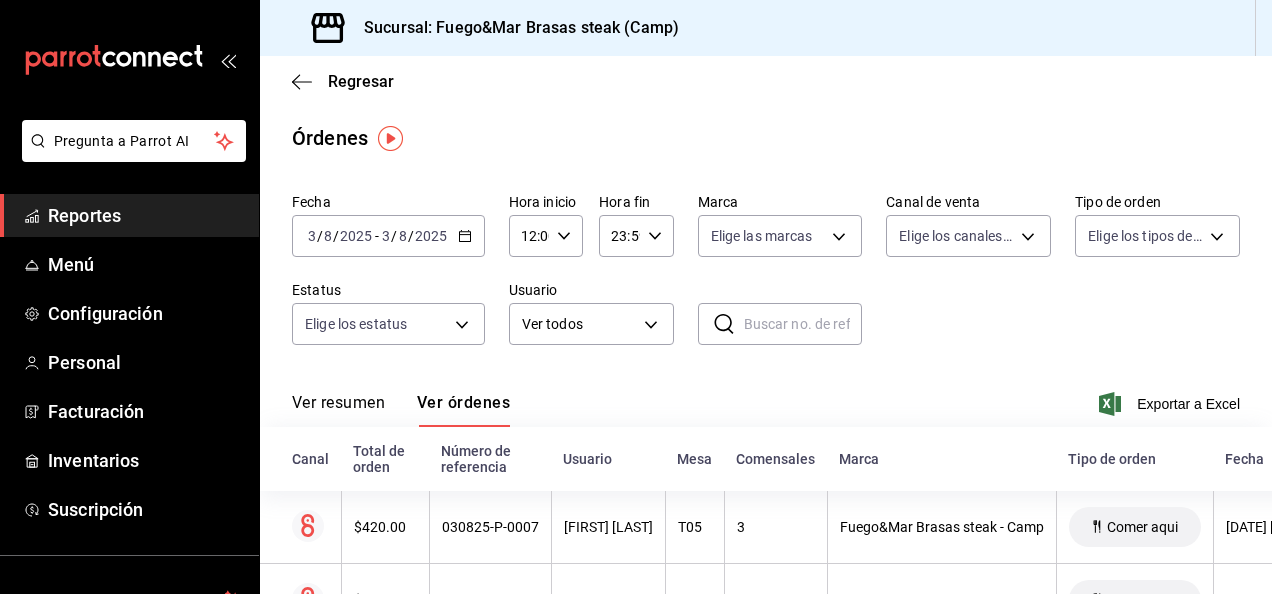 click on "Ver resumen" at bounding box center (338, 410) 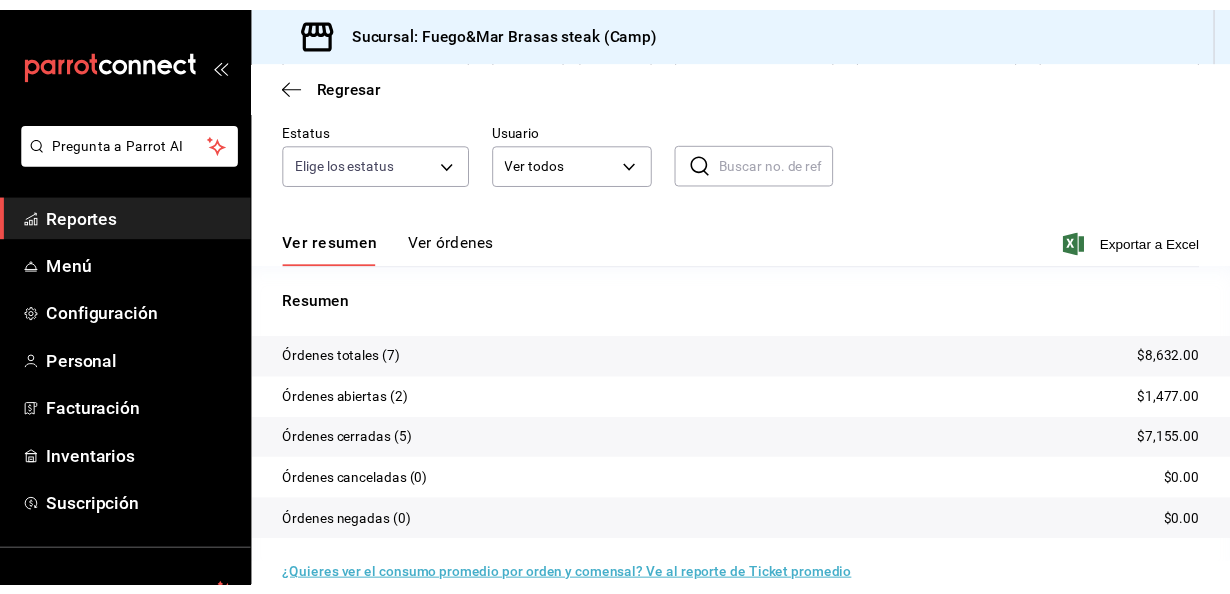scroll, scrollTop: 0, scrollLeft: 0, axis: both 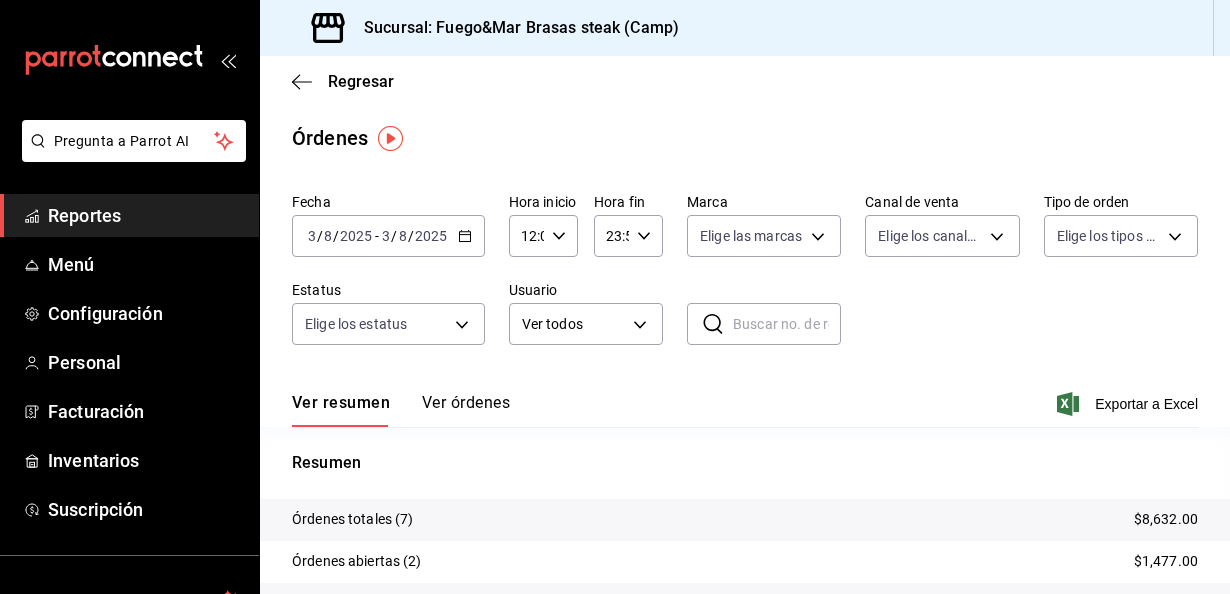 click on "Reportes" at bounding box center (145, 215) 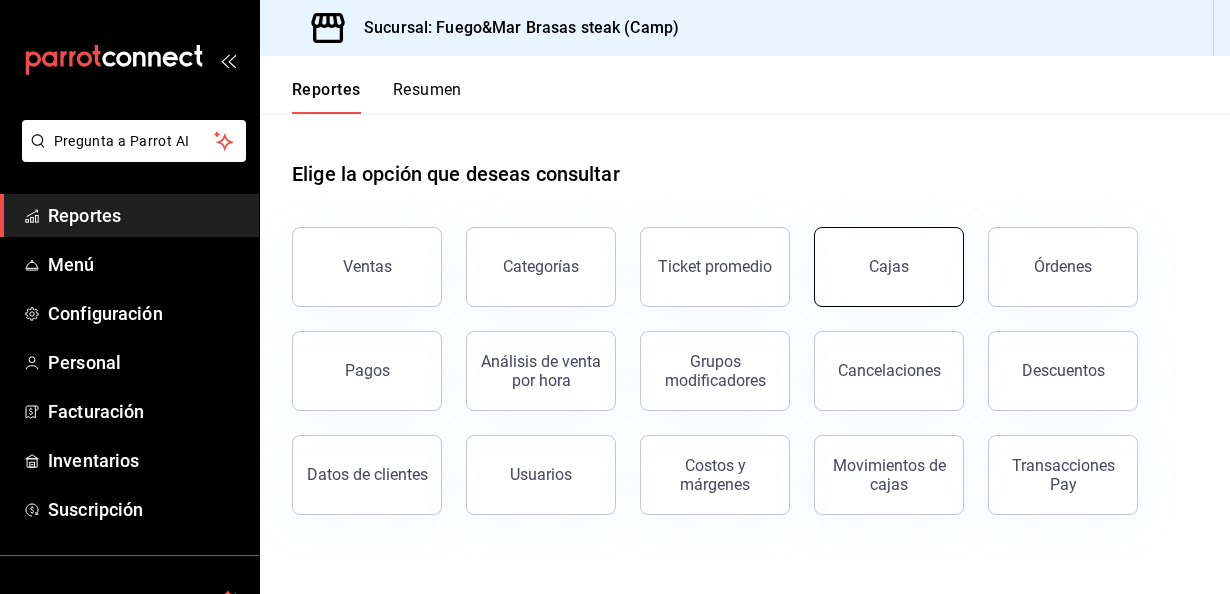 click on "Cajas" at bounding box center (889, 267) 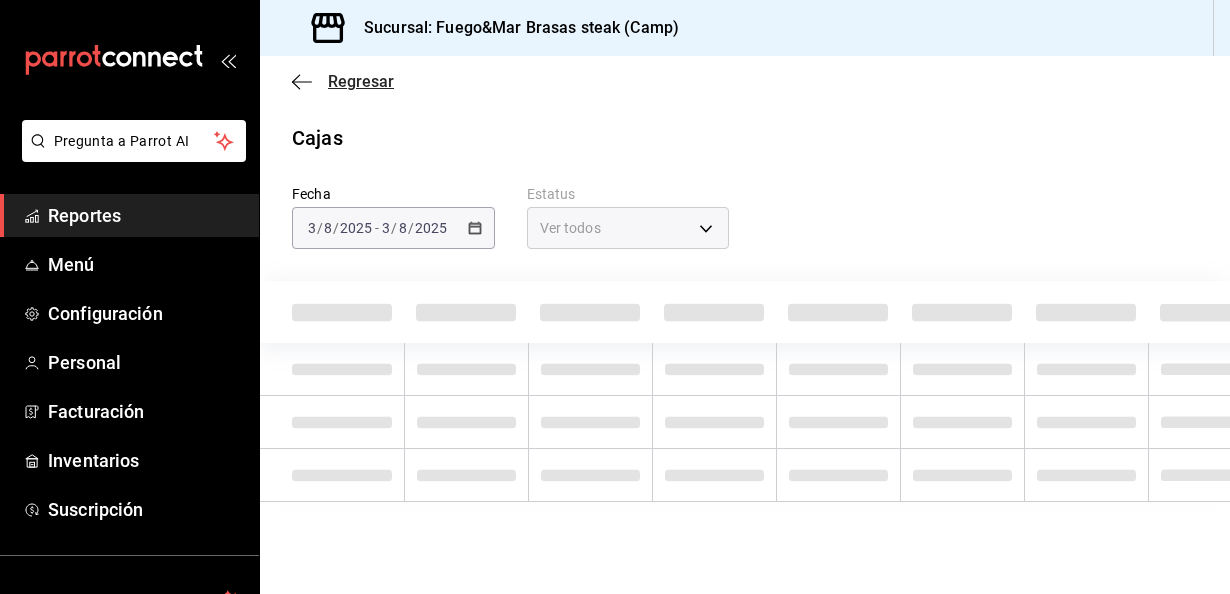 click 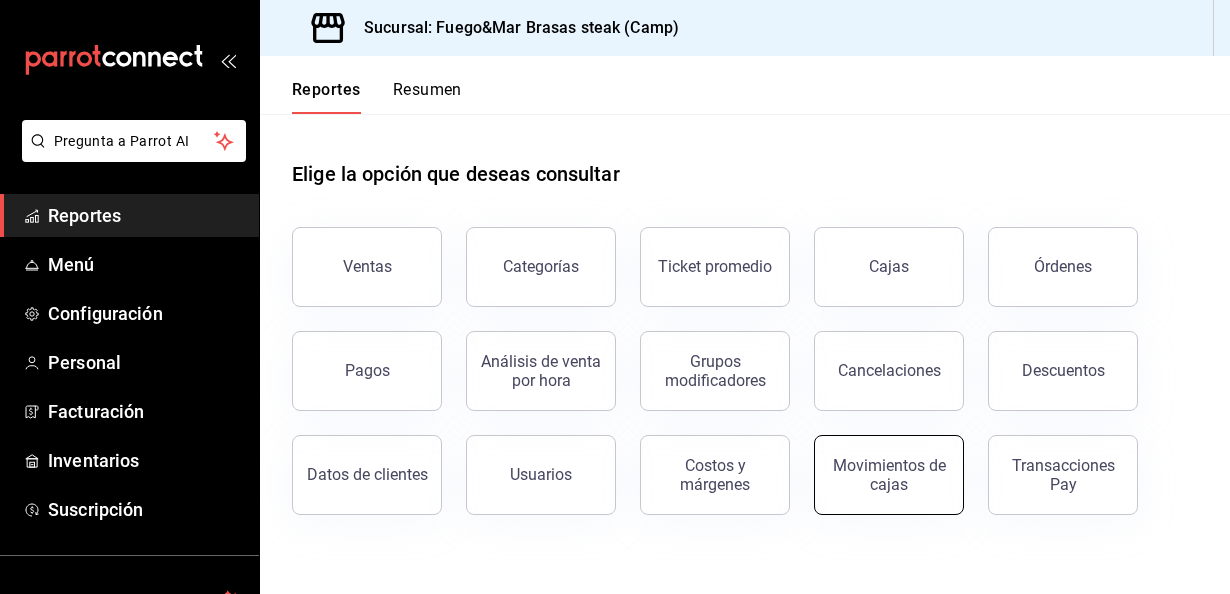 click on "Movimientos de cajas" at bounding box center (889, 475) 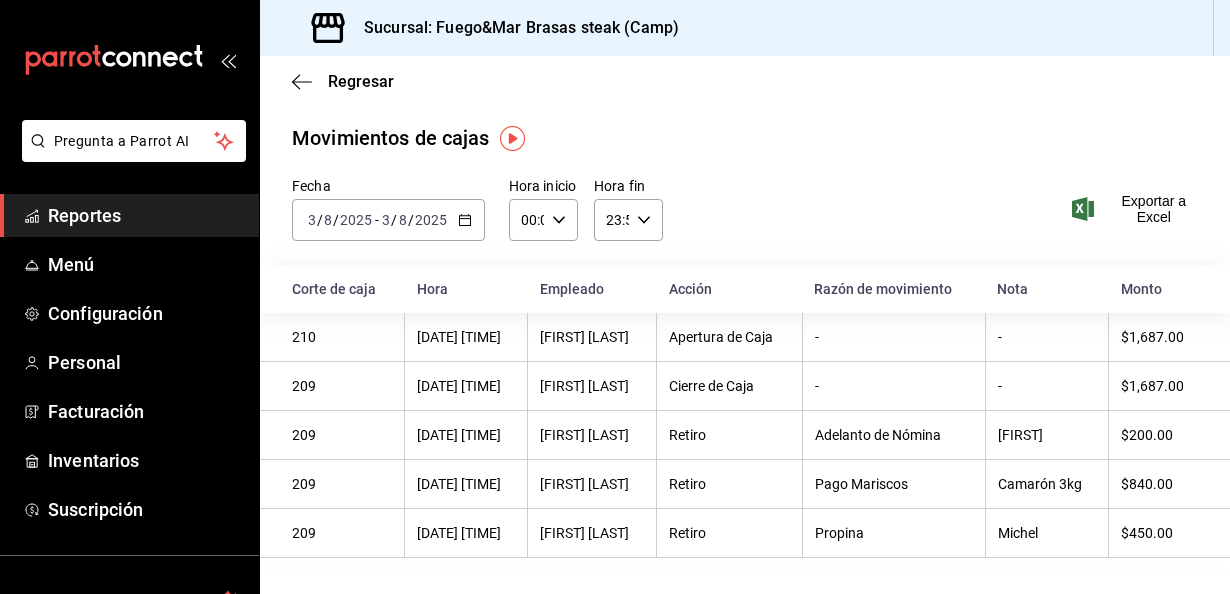 click 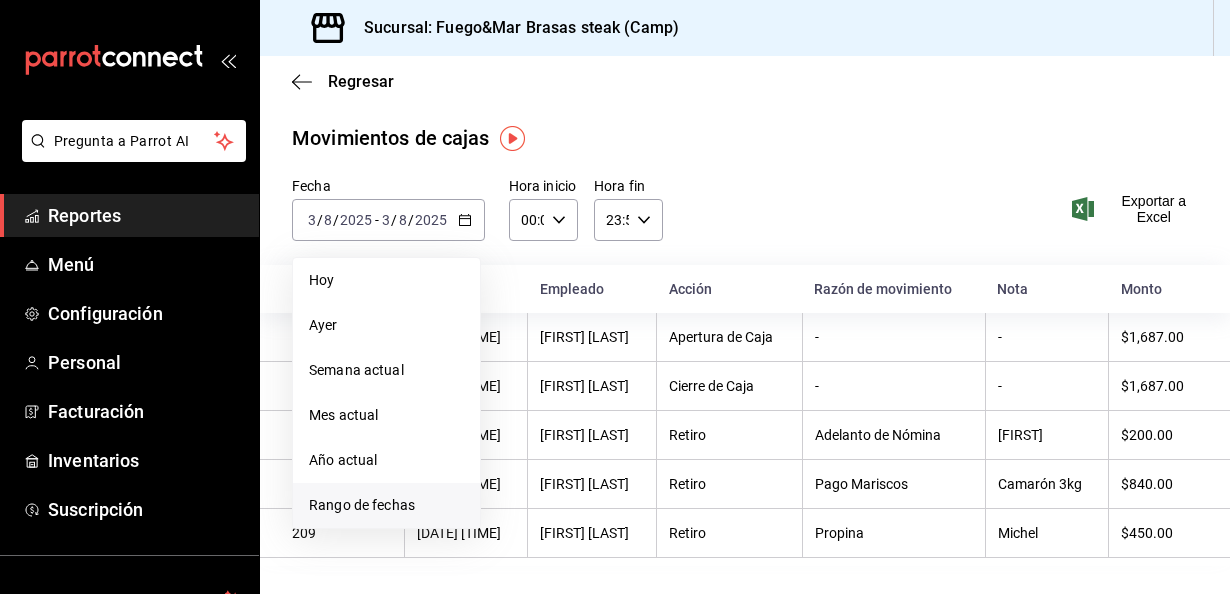 click on "Rango de fechas" at bounding box center (386, 505) 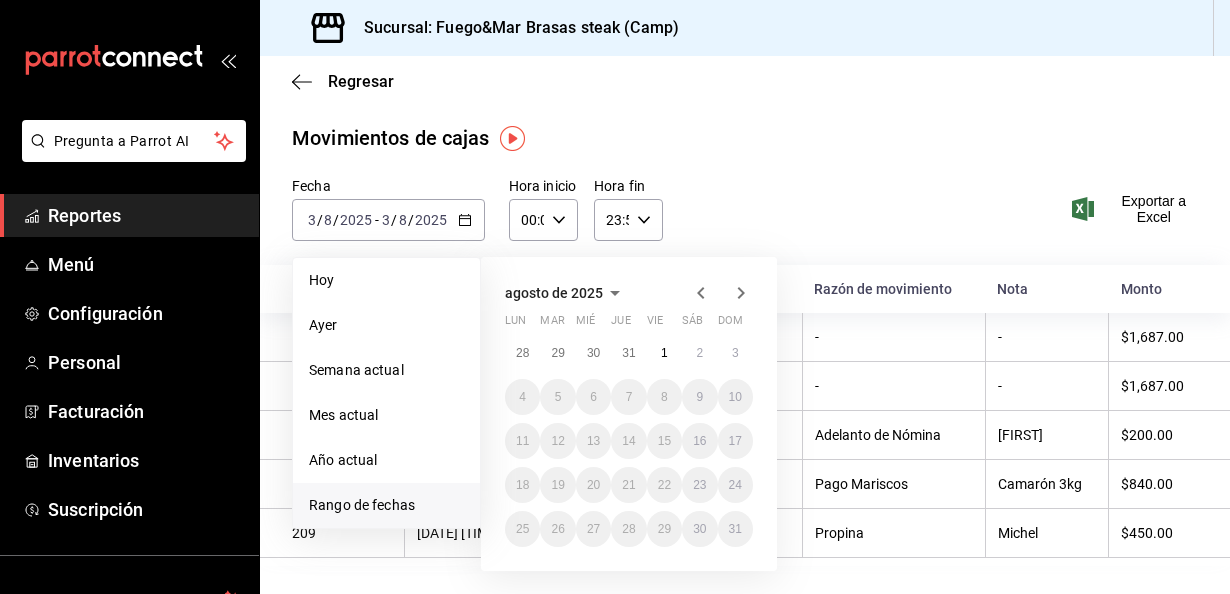 click 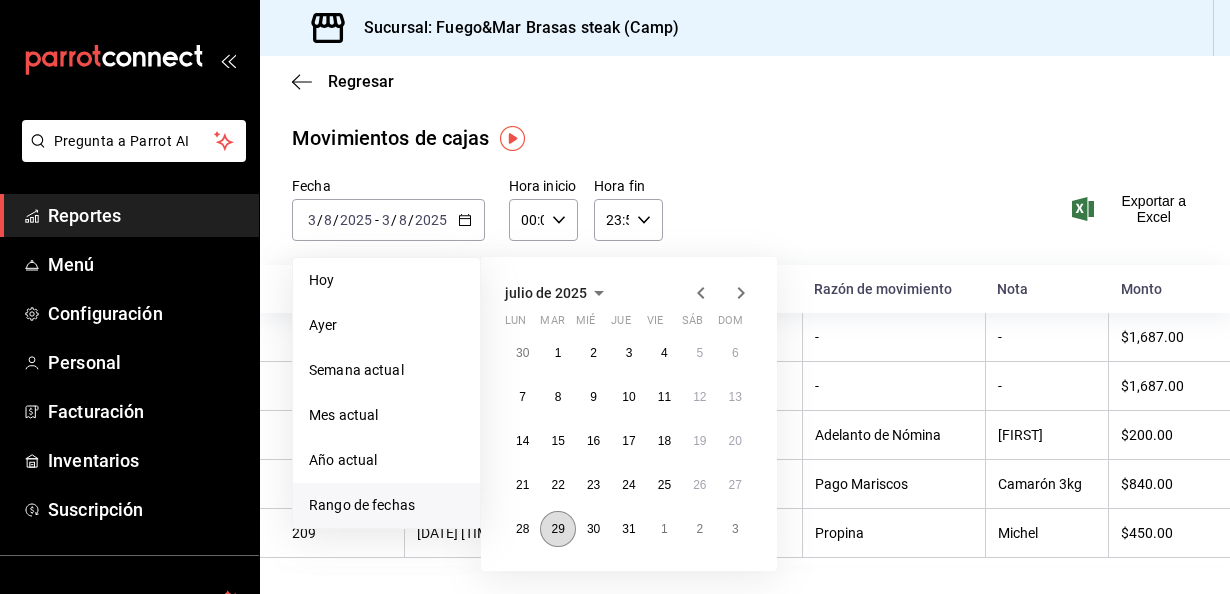click on "29" at bounding box center (557, 529) 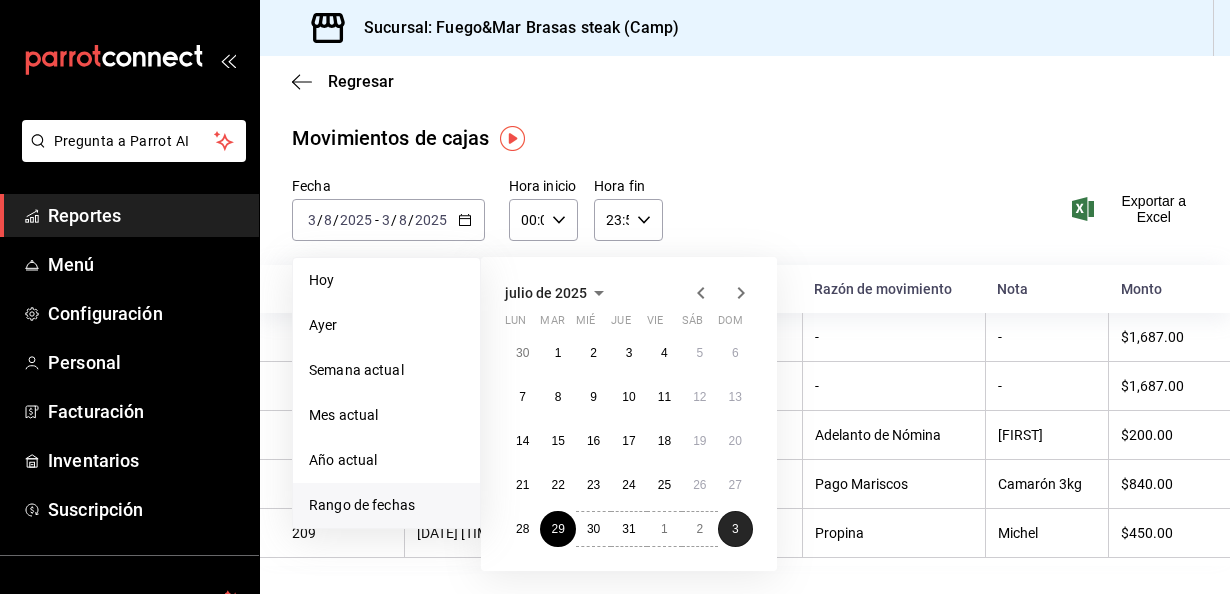 click on "3" at bounding box center [735, 529] 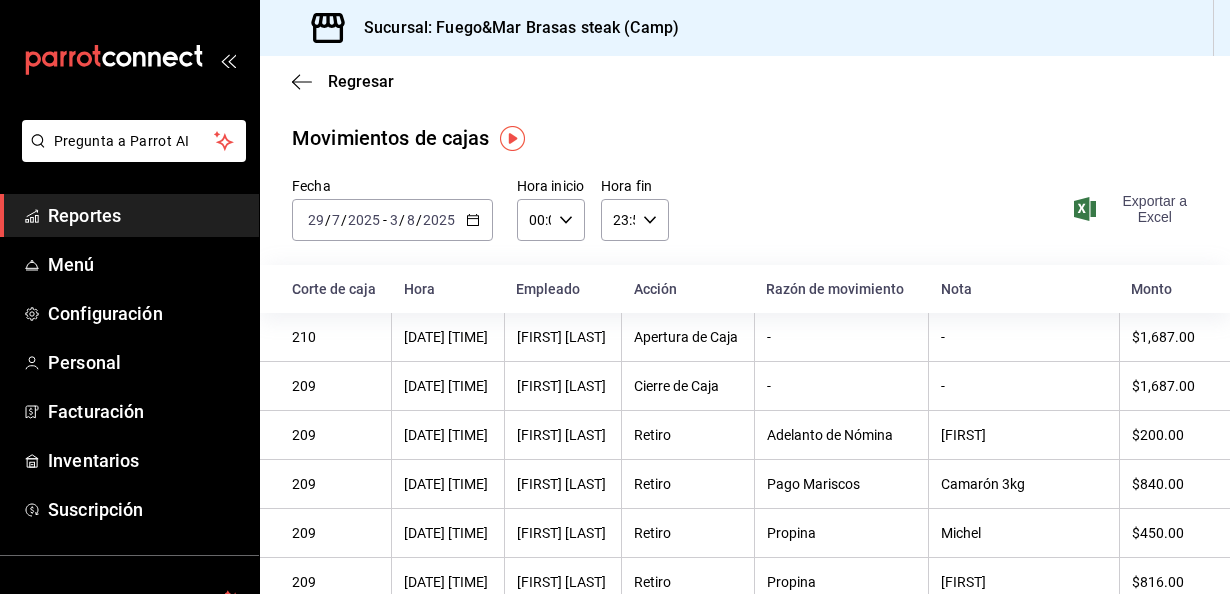 click on "Exportar a Excel" at bounding box center [1138, 209] 